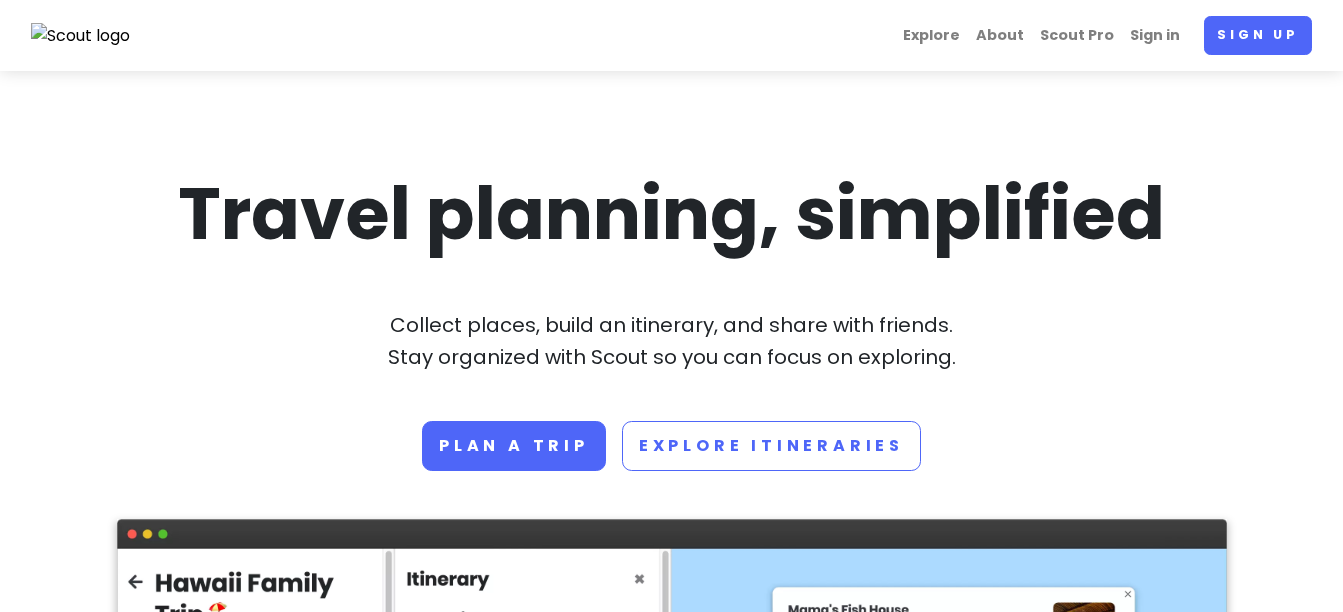 scroll, scrollTop: 0, scrollLeft: 0, axis: both 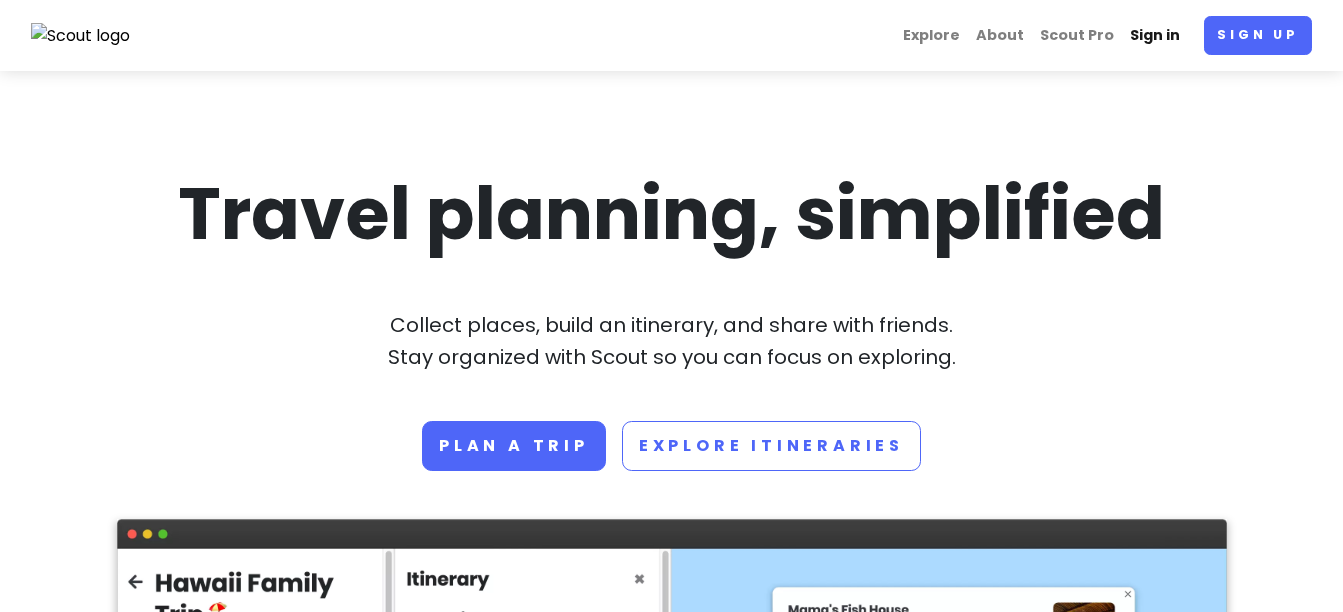 click on "Sign in" at bounding box center (1155, 35) 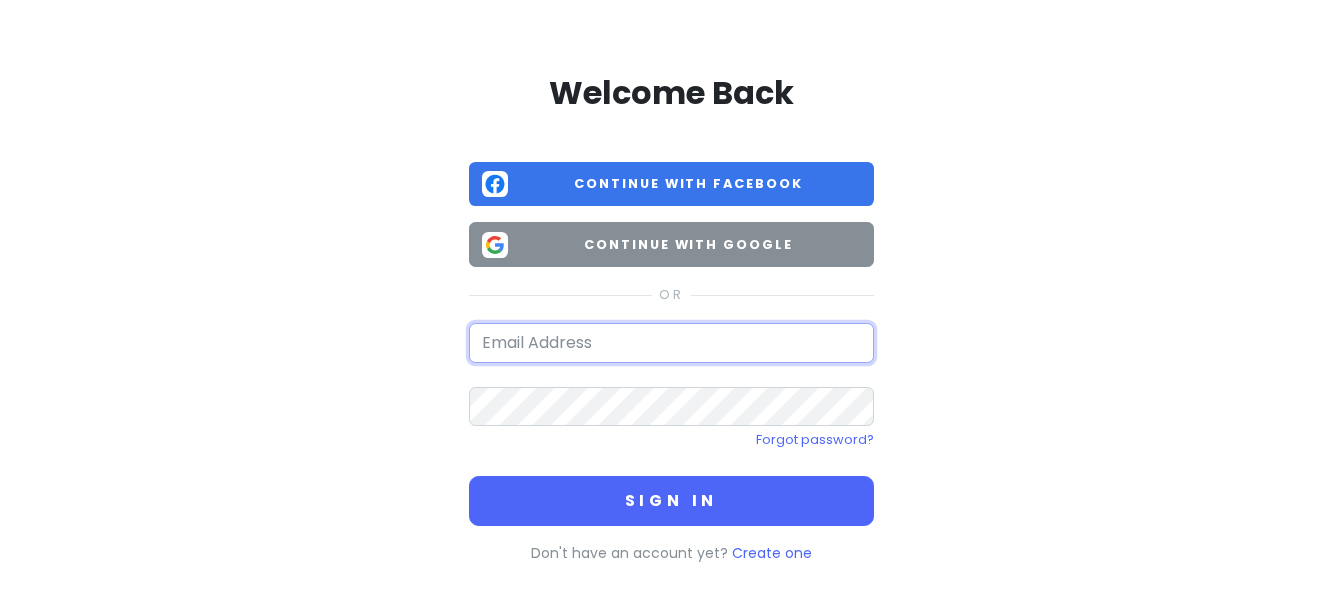 type on "[EMAIL]" 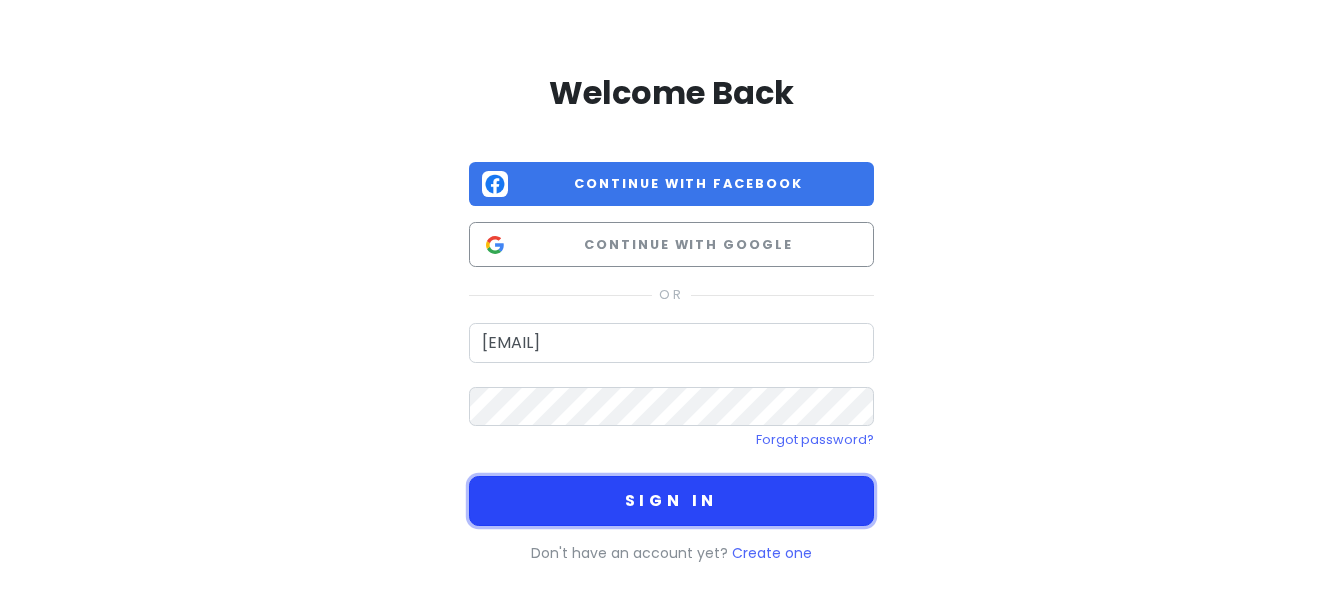 click on "Sign in" at bounding box center (671, 501) 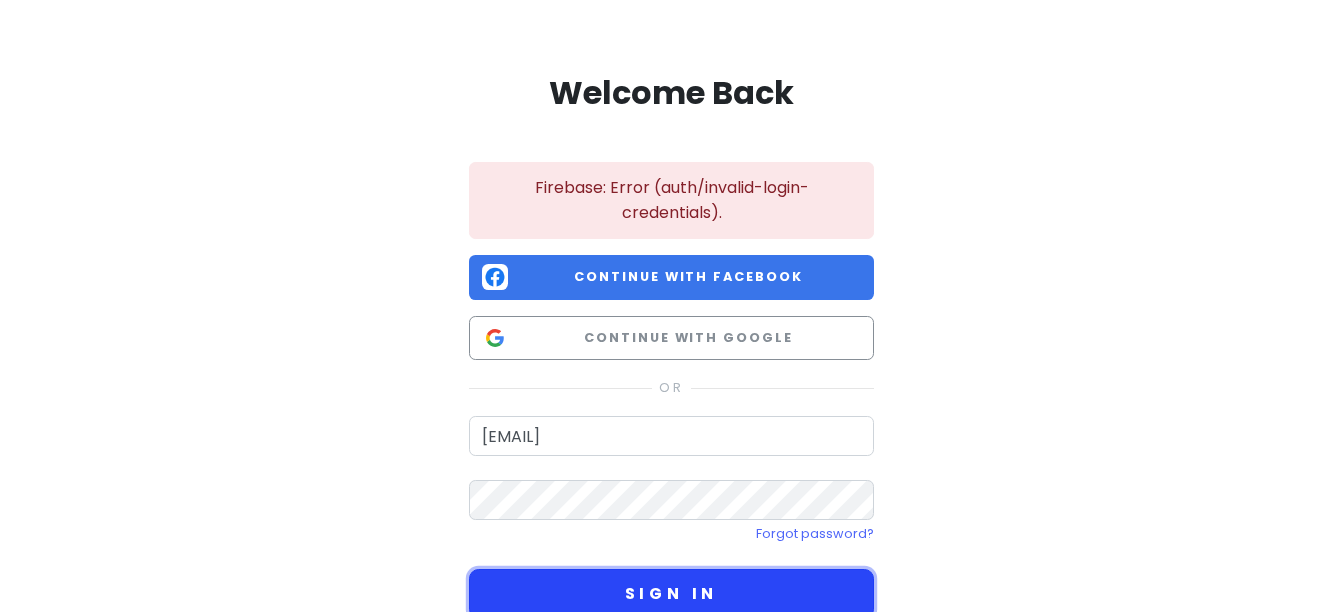 click on "Sign in" at bounding box center [671, 594] 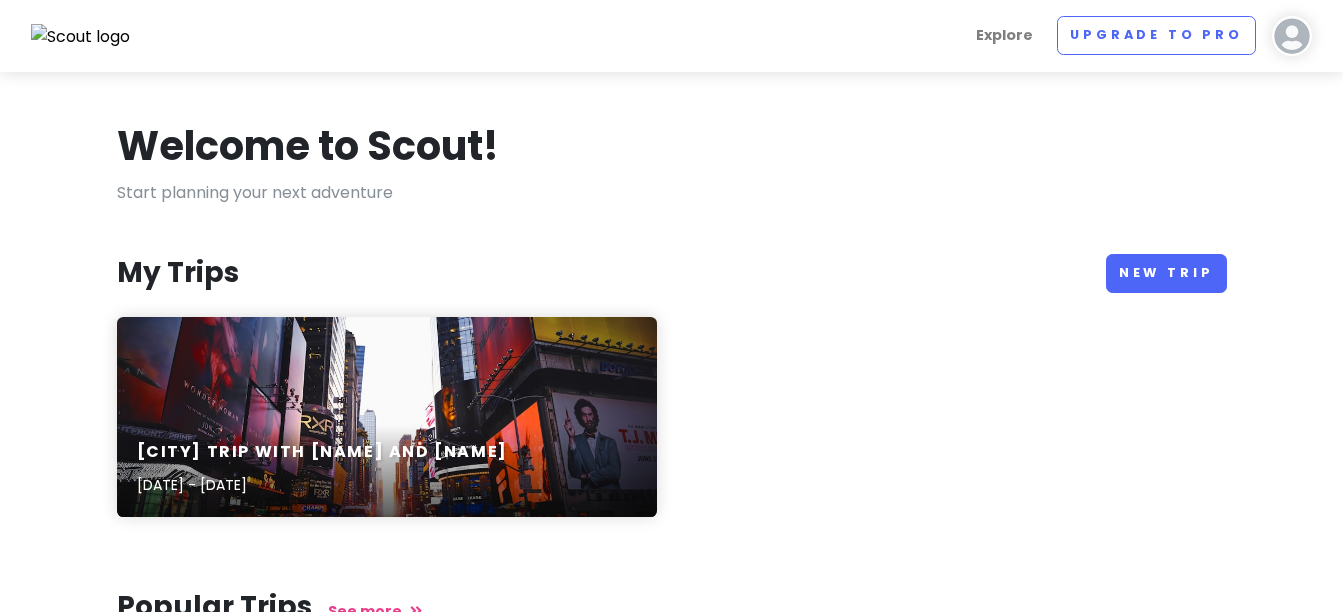 click on "Continue to Pro tania schell Give Feedback 💡 Support Scout ☕️ Log Out" at bounding box center [671, 36] 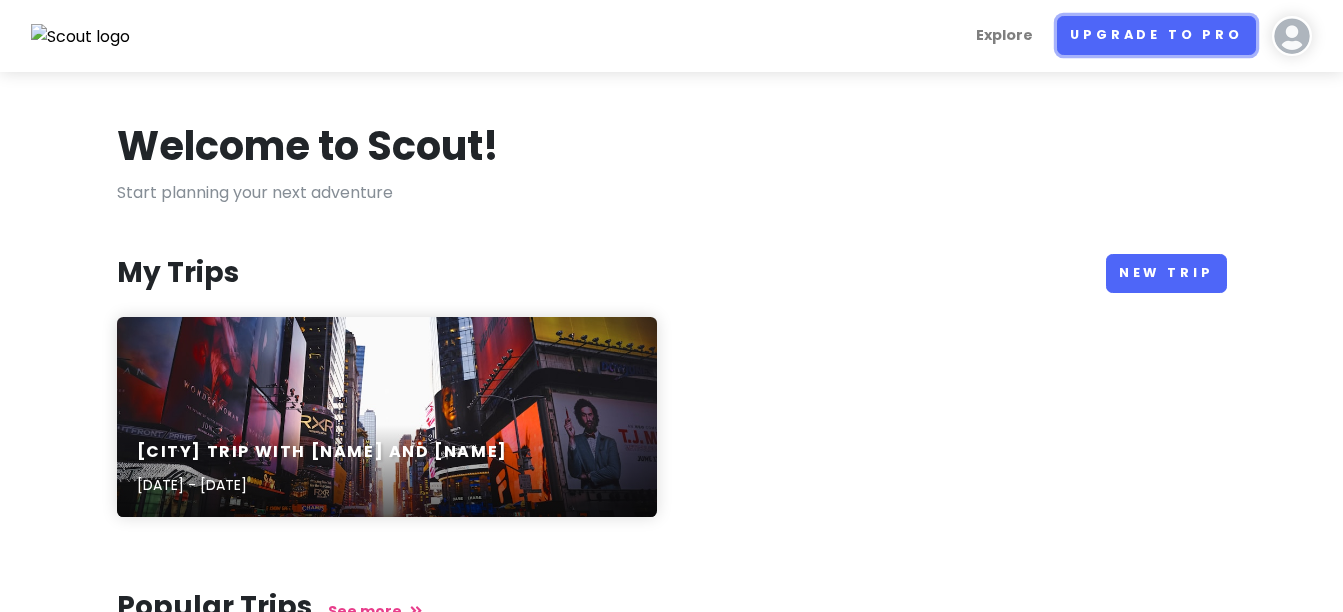 click on "Upgrade to Pro" at bounding box center [1156, 35] 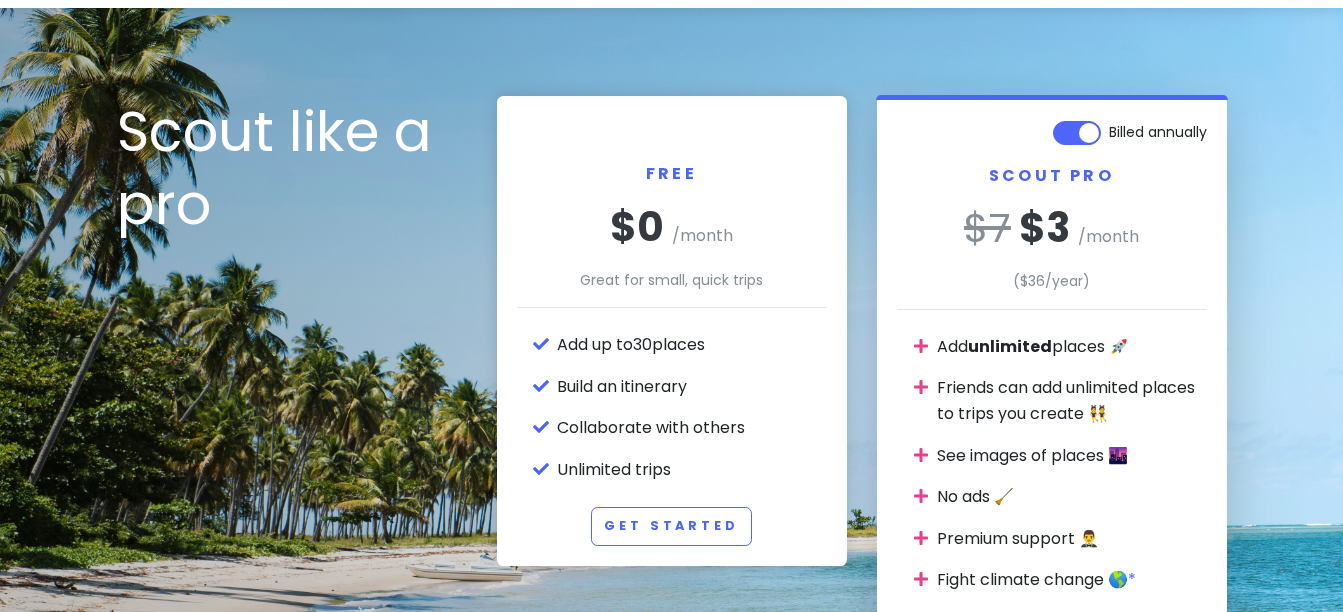 scroll, scrollTop: 100, scrollLeft: 0, axis: vertical 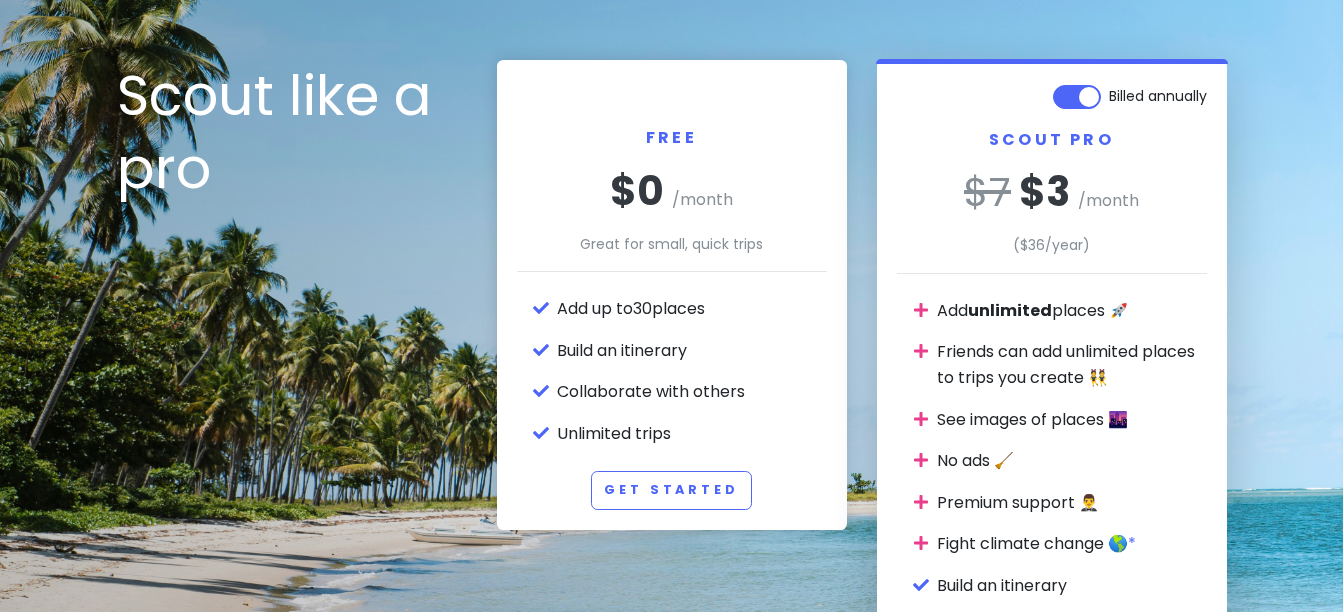 click on "Billed annually" at bounding box center (1158, 92) 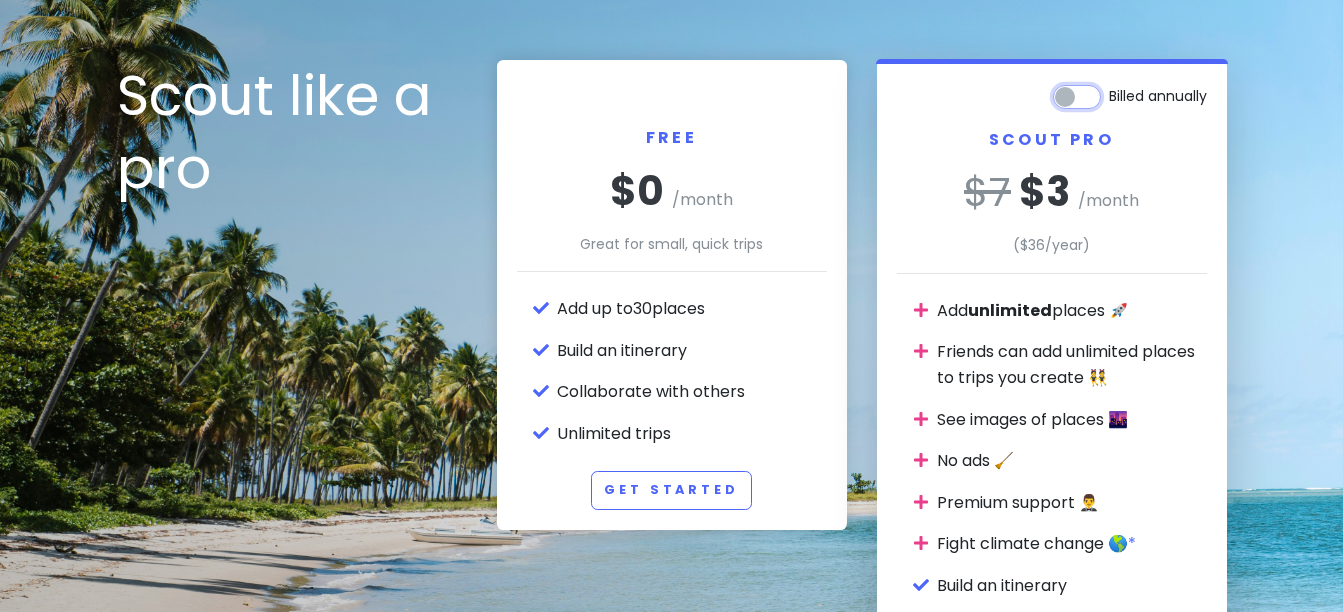 checkbox on "false" 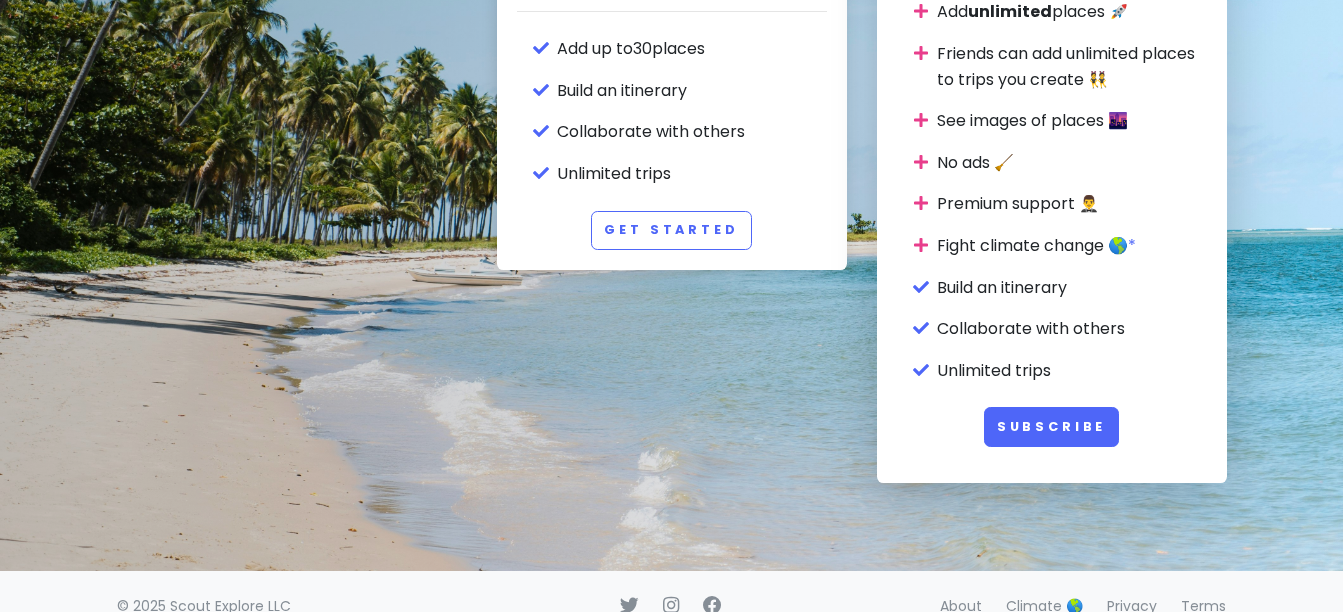 scroll, scrollTop: 389, scrollLeft: 0, axis: vertical 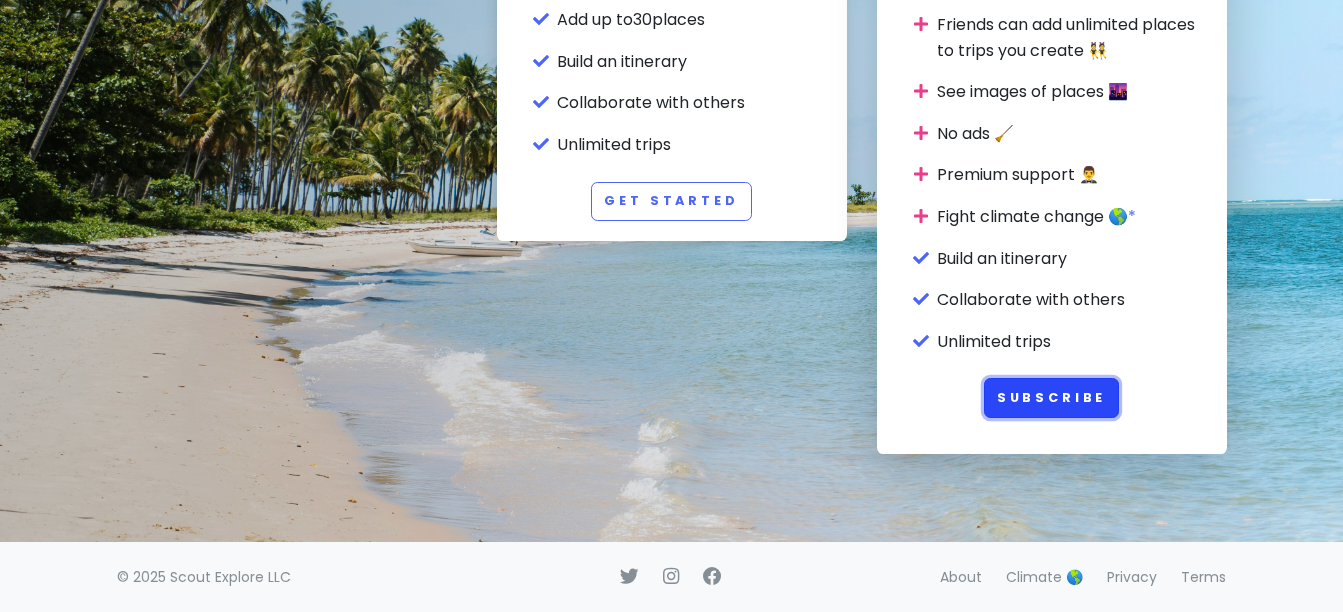 click on "Subscribe" at bounding box center (1052, 397) 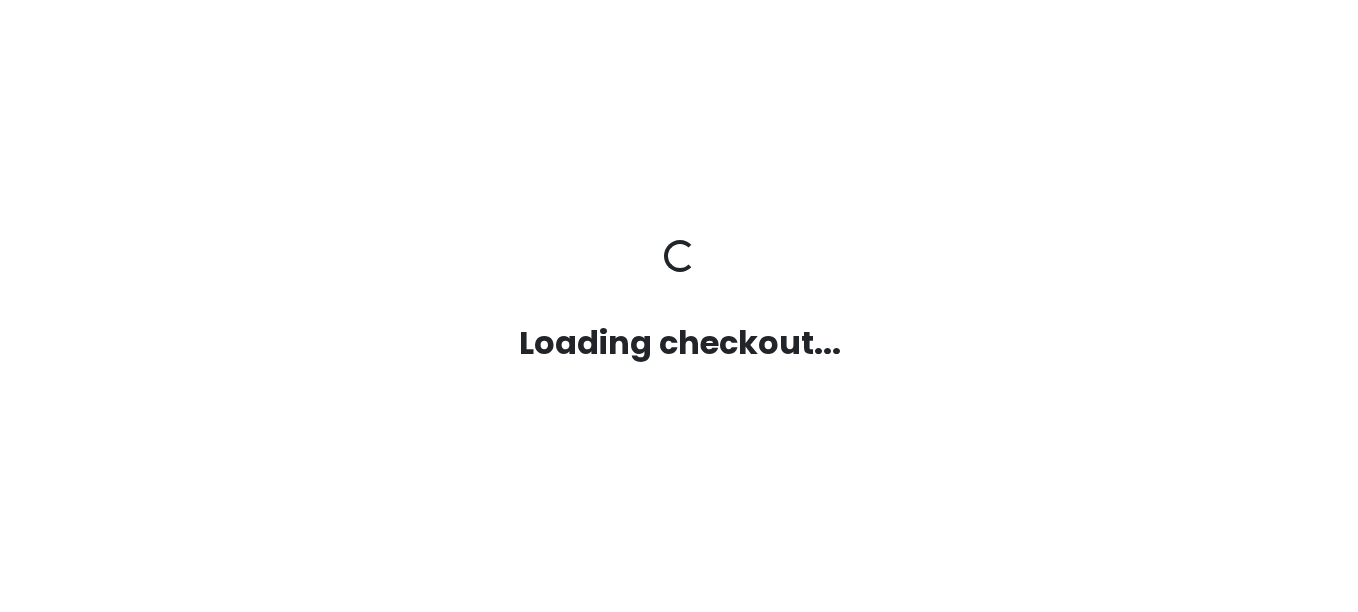 scroll, scrollTop: 0, scrollLeft: 0, axis: both 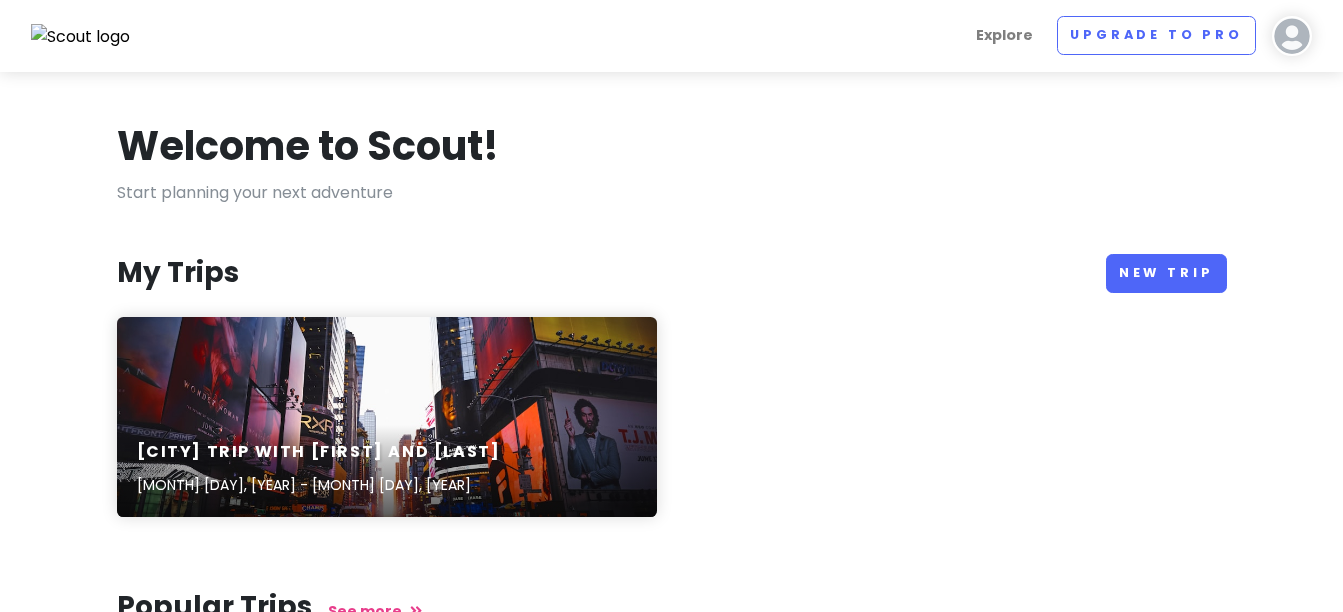click at bounding box center (81, 37) 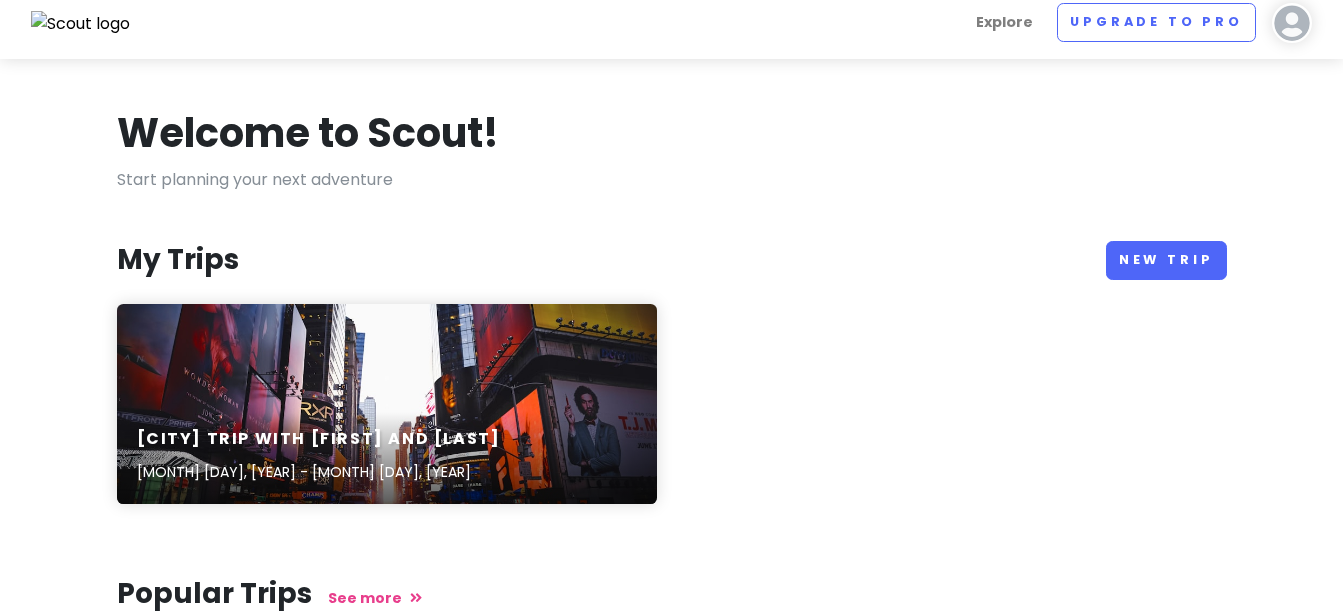 scroll, scrollTop: 0, scrollLeft: 0, axis: both 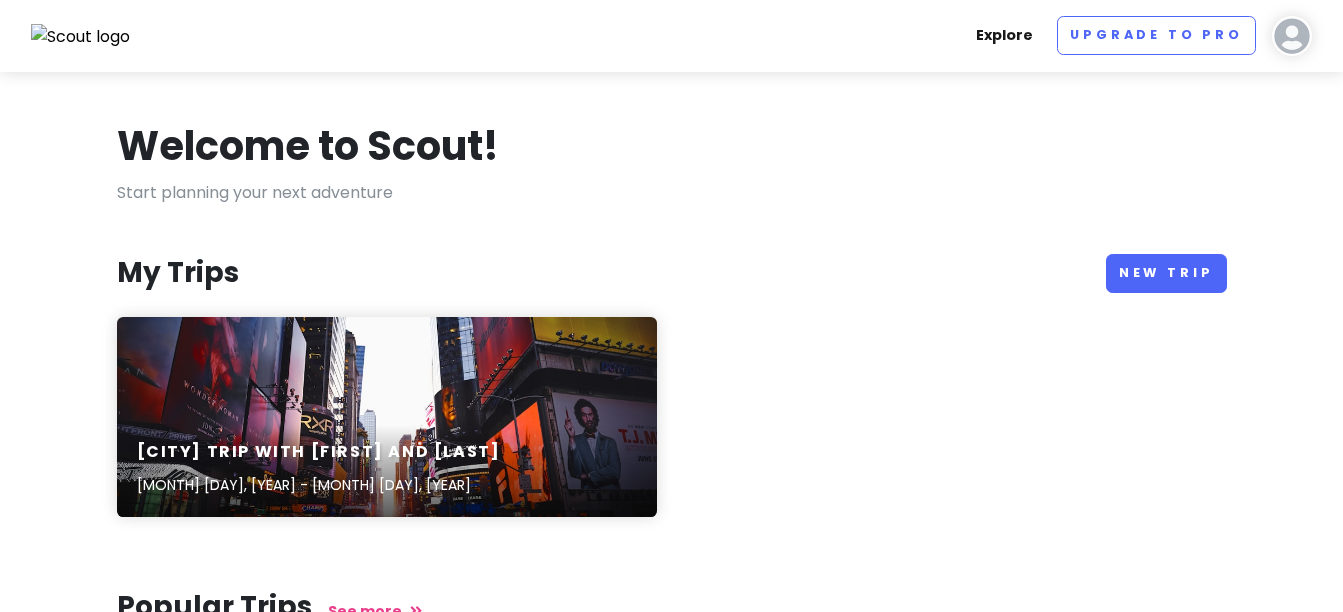 click on "Explore" at bounding box center (1004, 35) 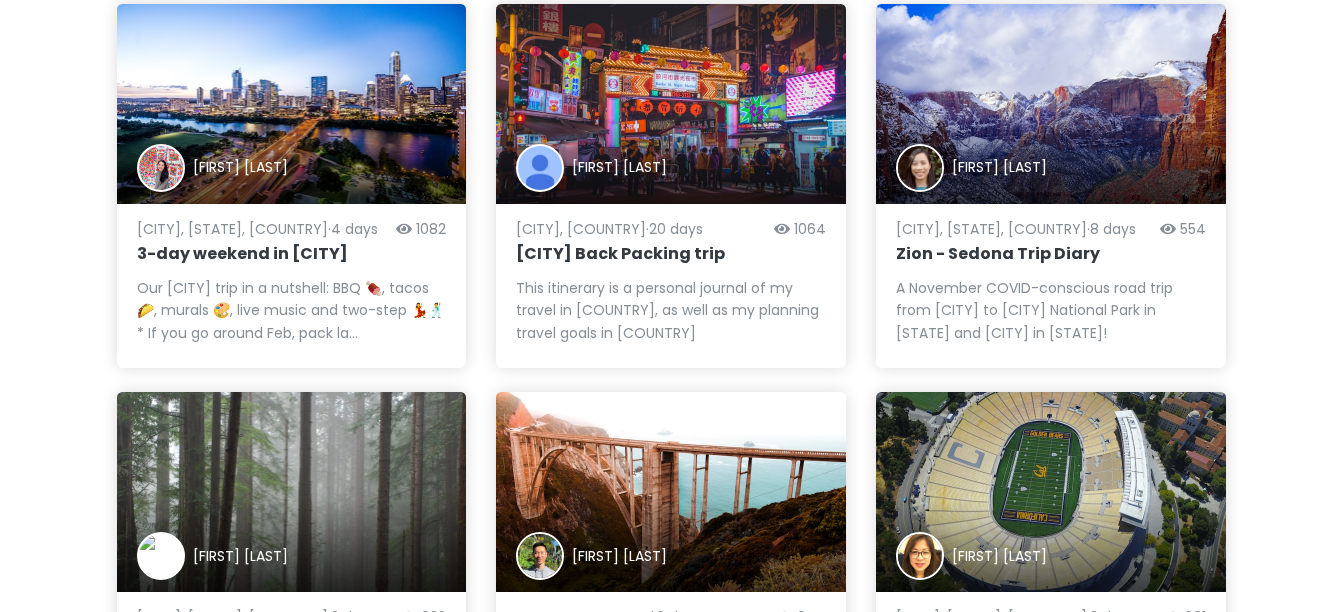 scroll, scrollTop: 0, scrollLeft: 0, axis: both 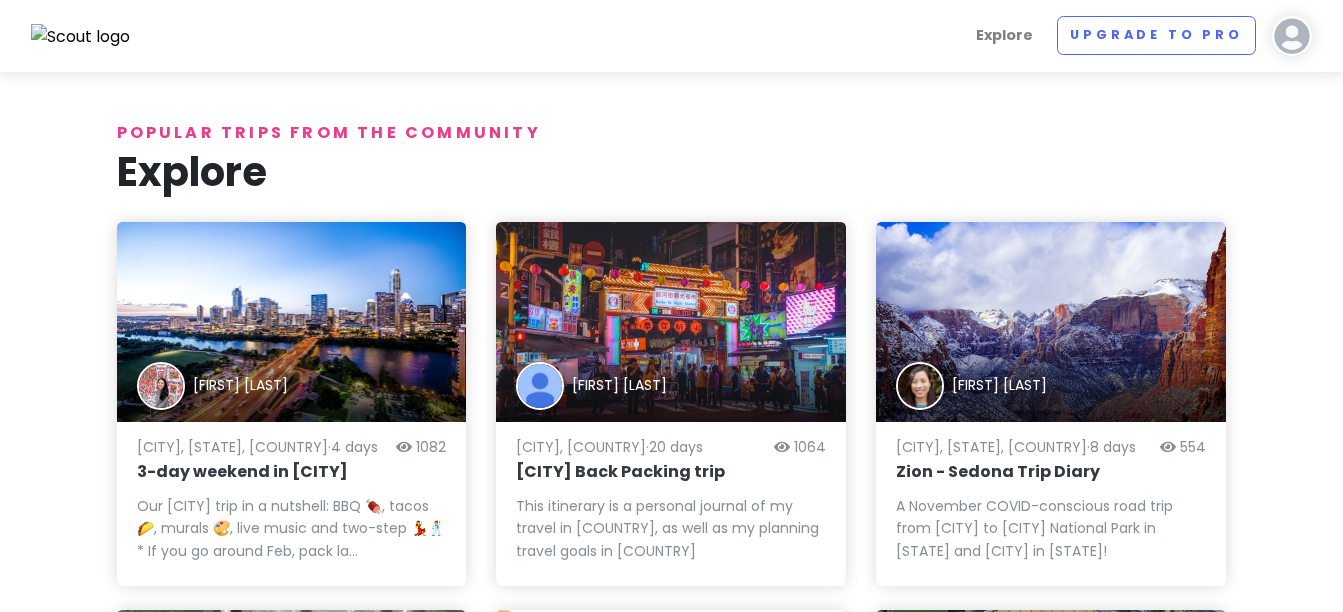 click at bounding box center [1292, 36] 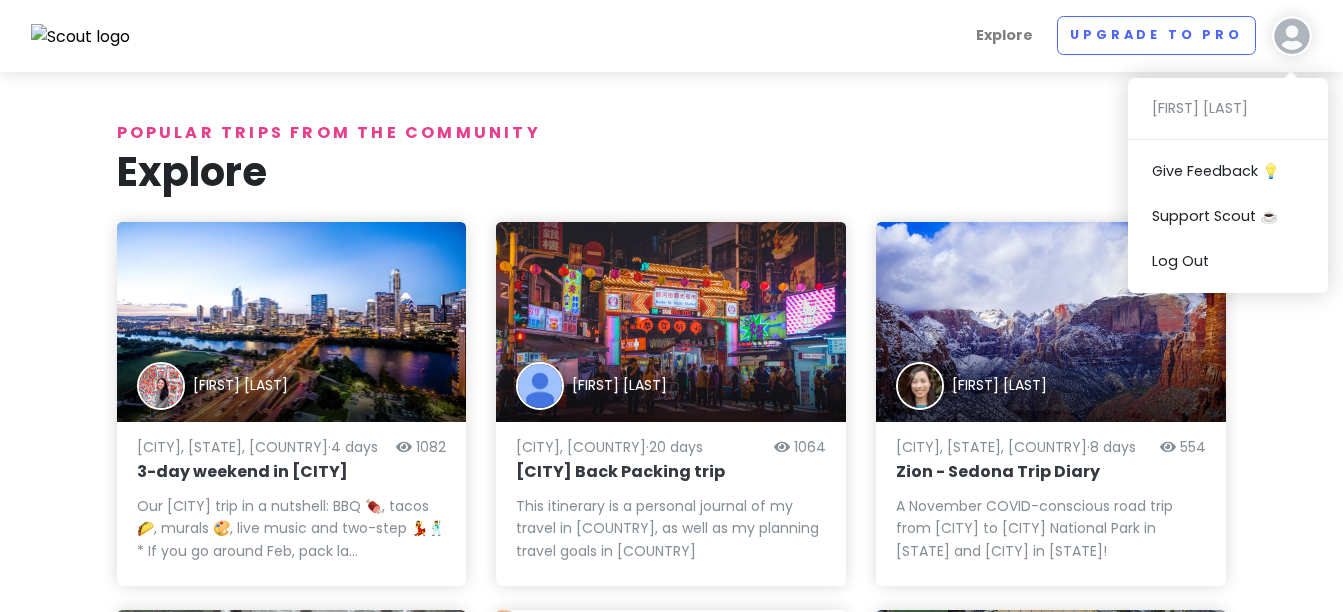 click on "Popular trips from the community" at bounding box center [672, 133] 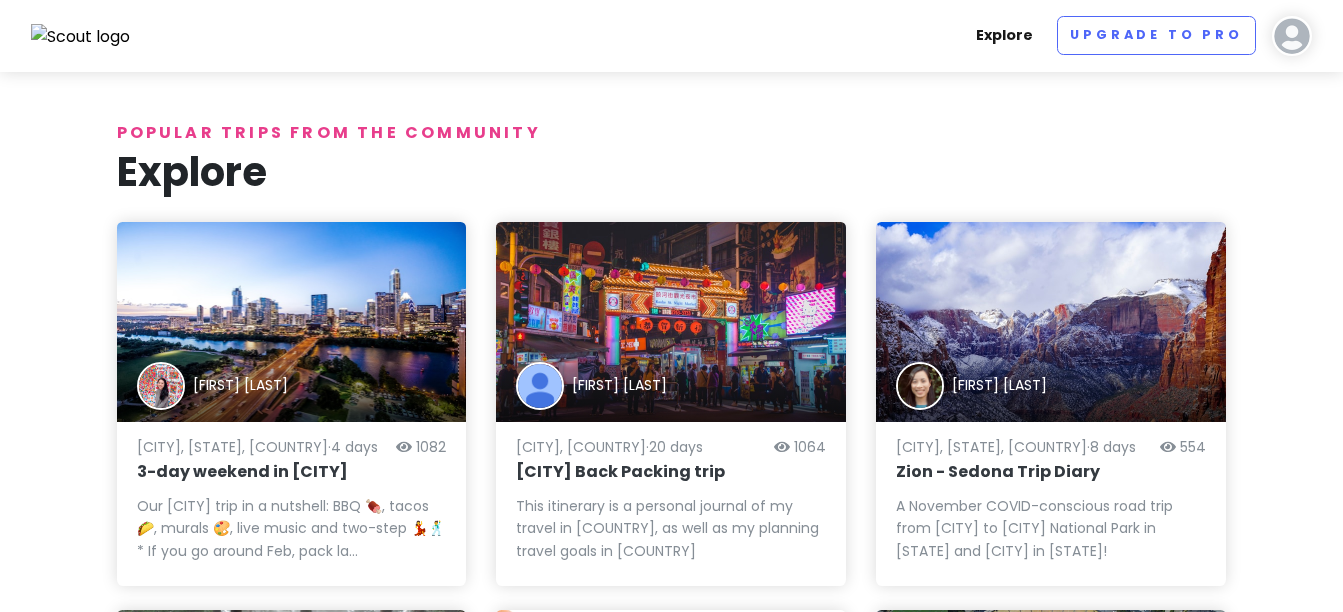 click on "Explore" at bounding box center (1004, 35) 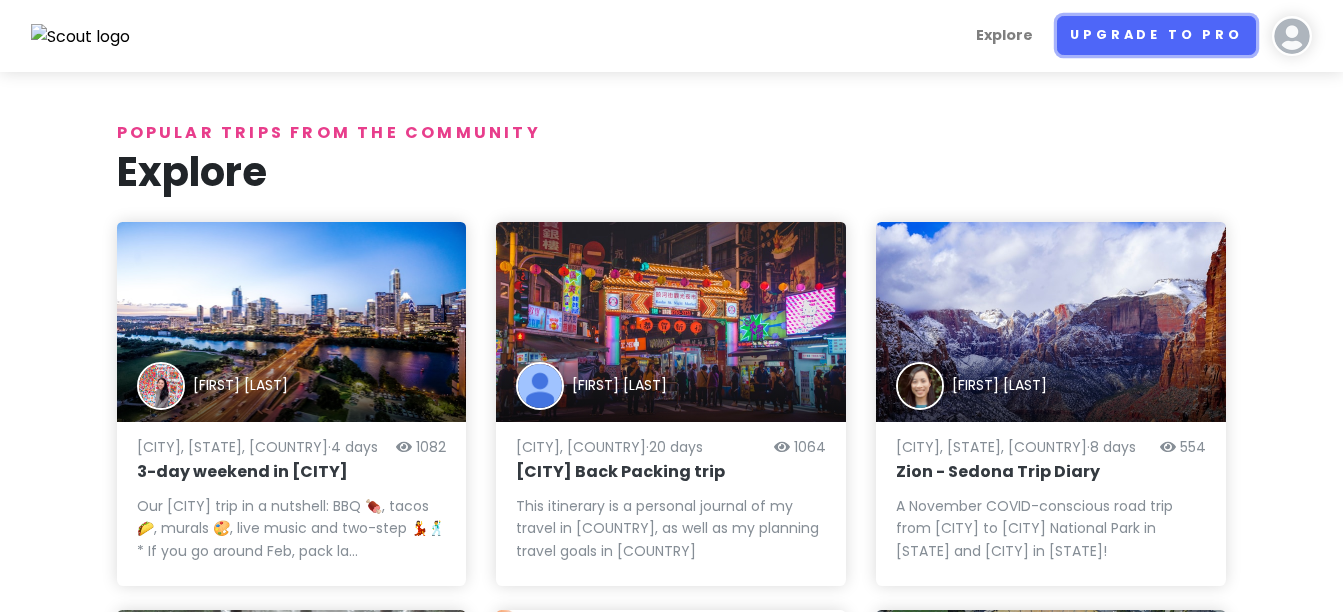 click on "Upgrade to Pro" at bounding box center (1156, 35) 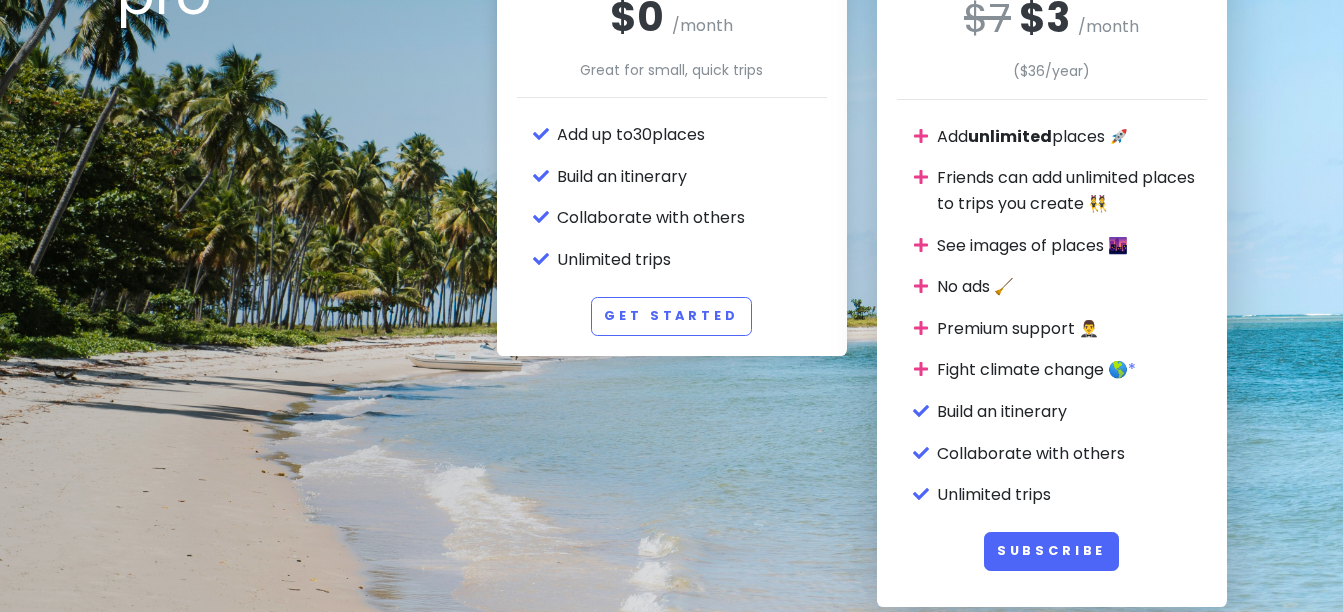 scroll, scrollTop: 427, scrollLeft: 0, axis: vertical 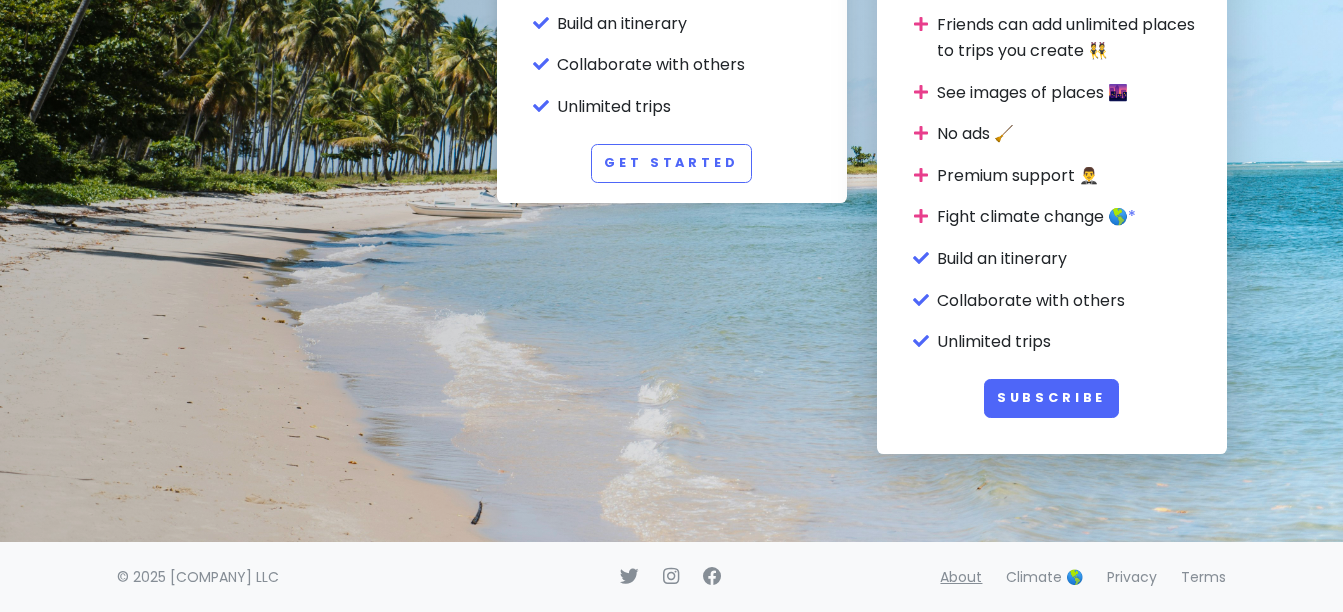 click on "About" at bounding box center (961, 577) 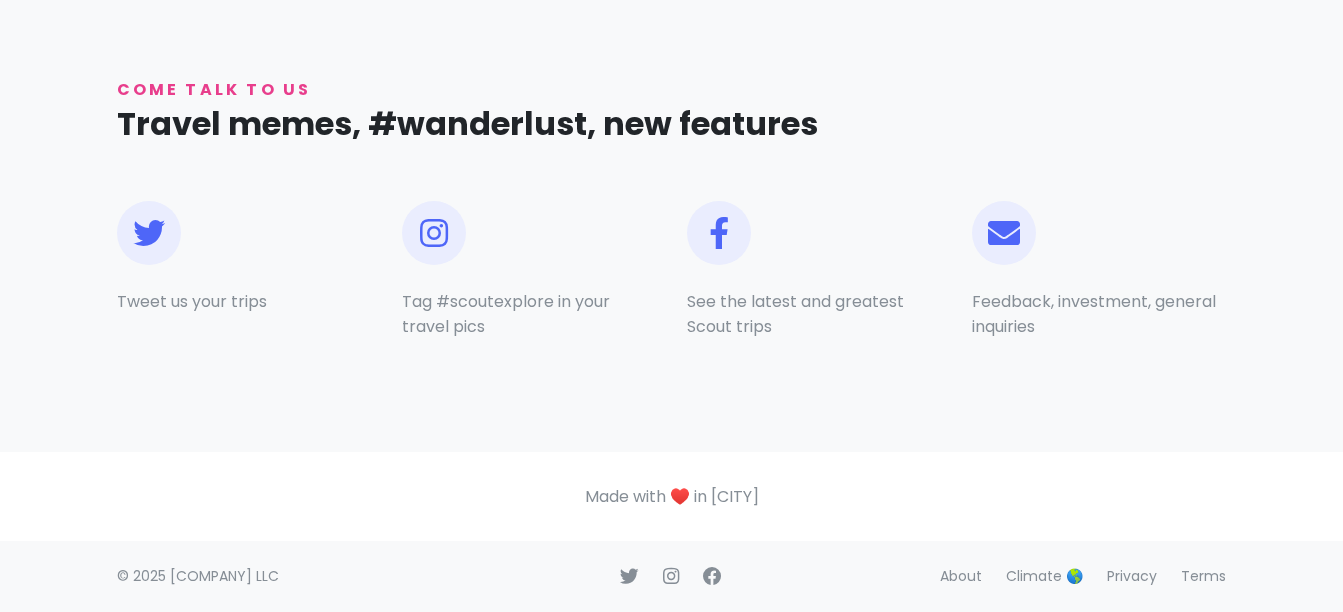 scroll, scrollTop: 0, scrollLeft: 0, axis: both 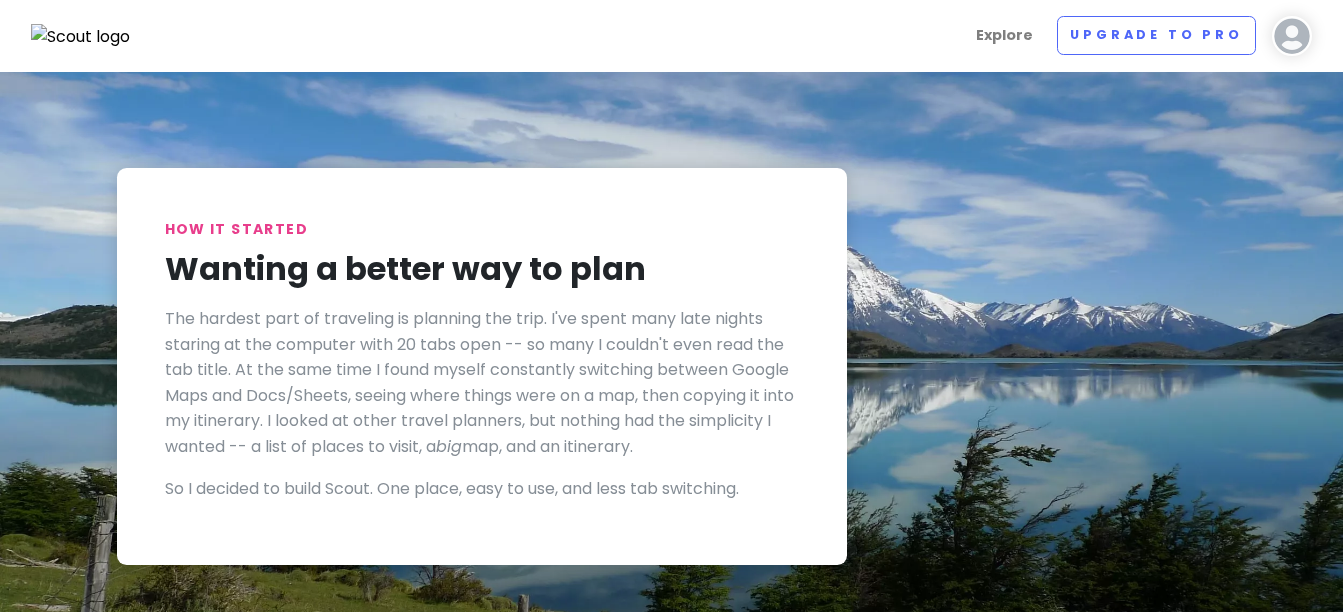 click at bounding box center (81, 37) 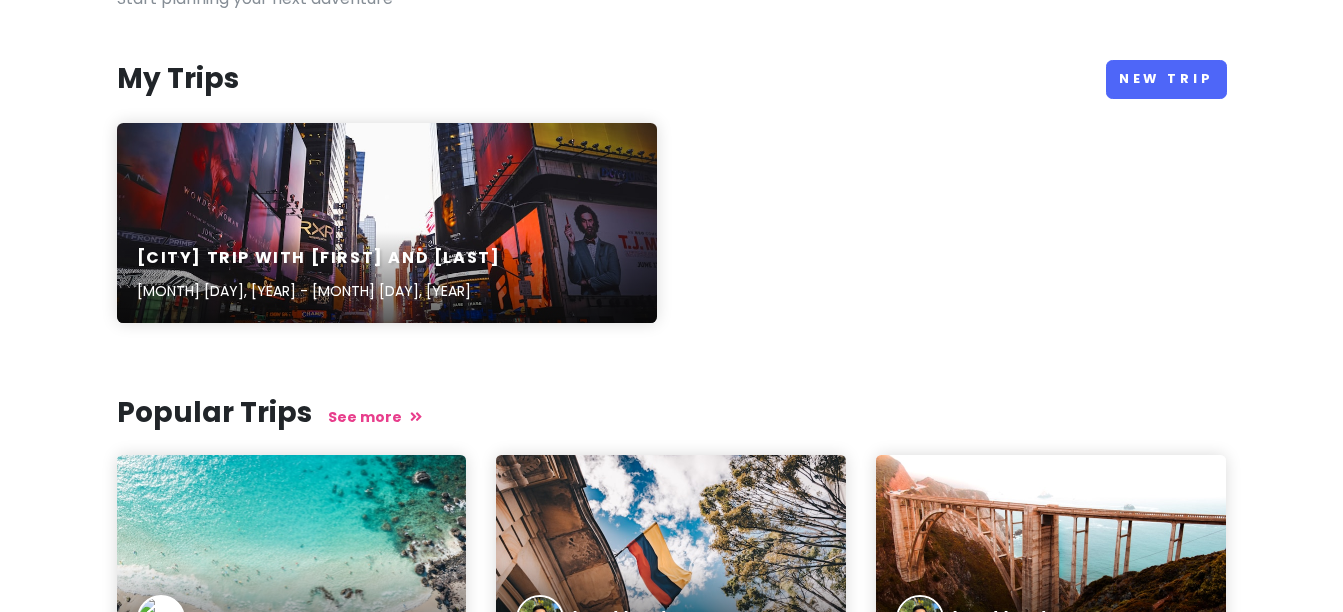 scroll, scrollTop: 0, scrollLeft: 0, axis: both 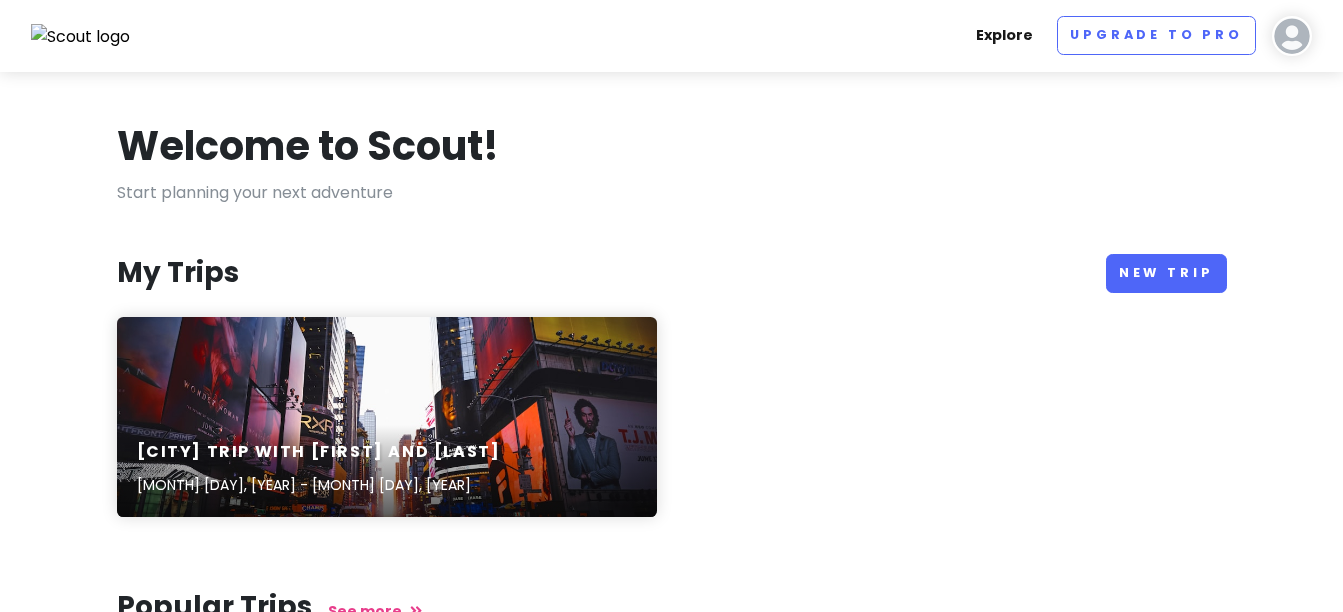 click on "Explore" at bounding box center (1004, 35) 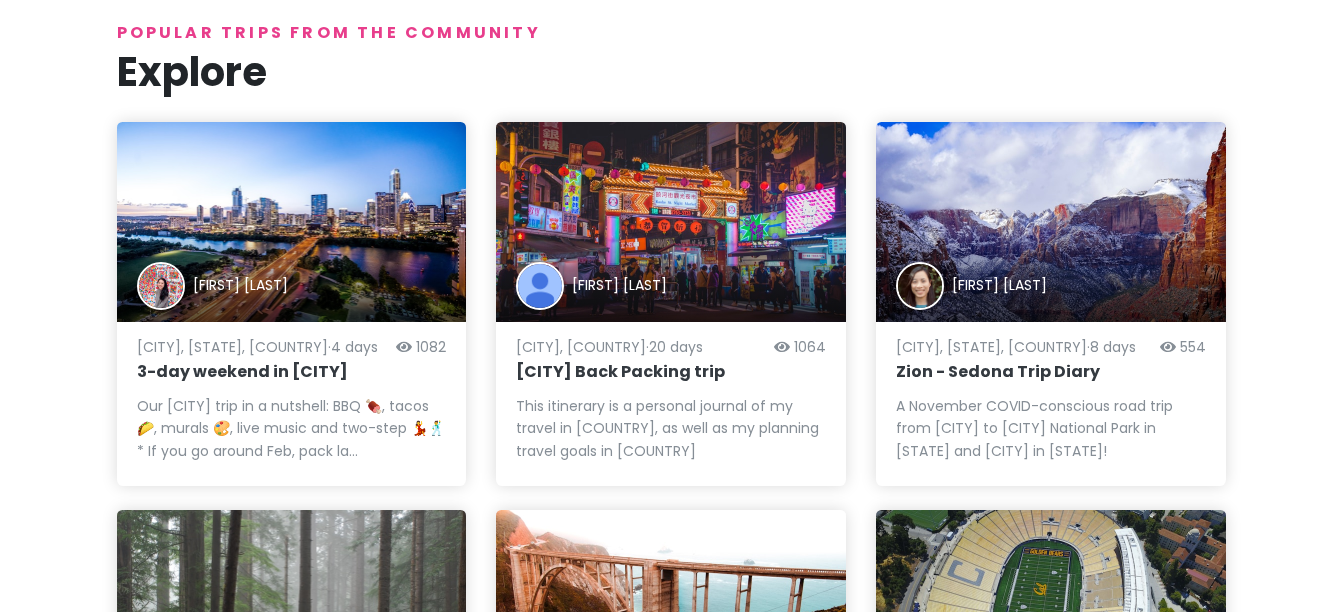 scroll, scrollTop: 0, scrollLeft: 0, axis: both 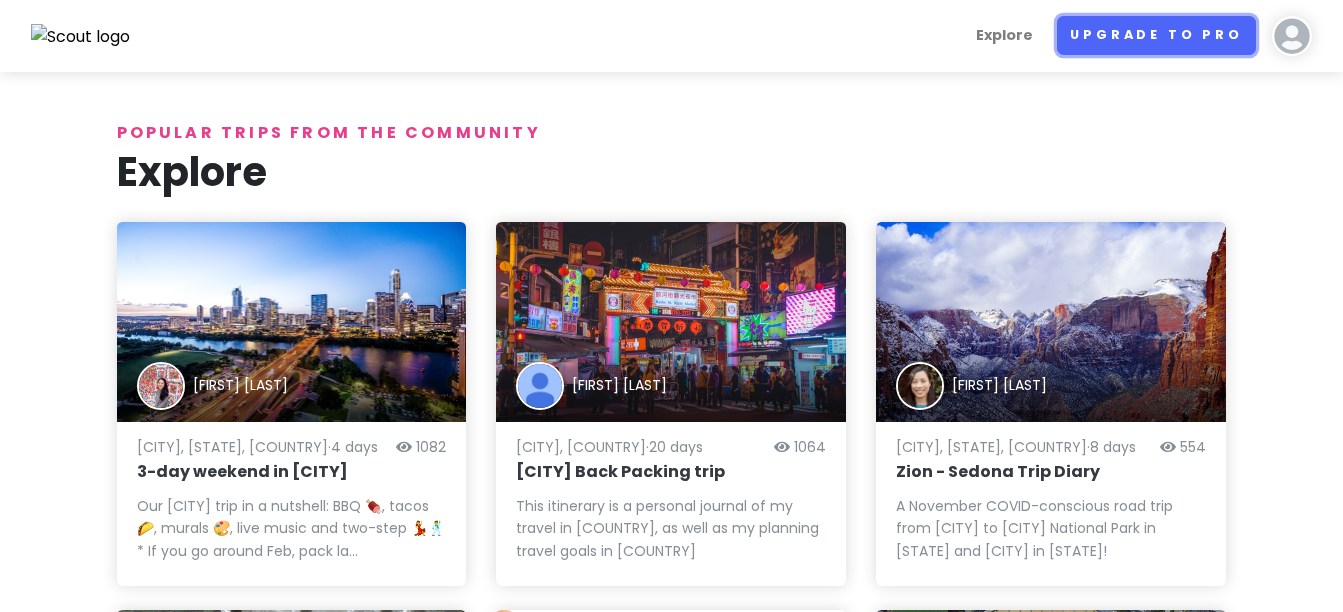 click on "Upgrade to Pro" at bounding box center [1156, 35] 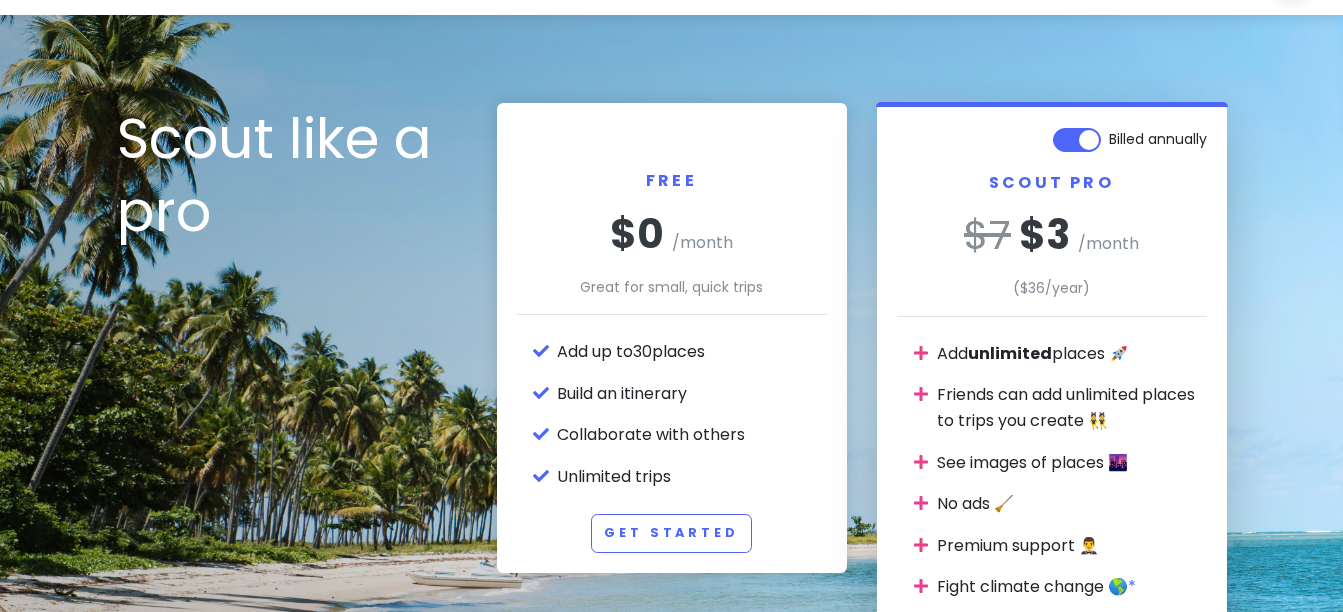scroll, scrollTop: 0, scrollLeft: 0, axis: both 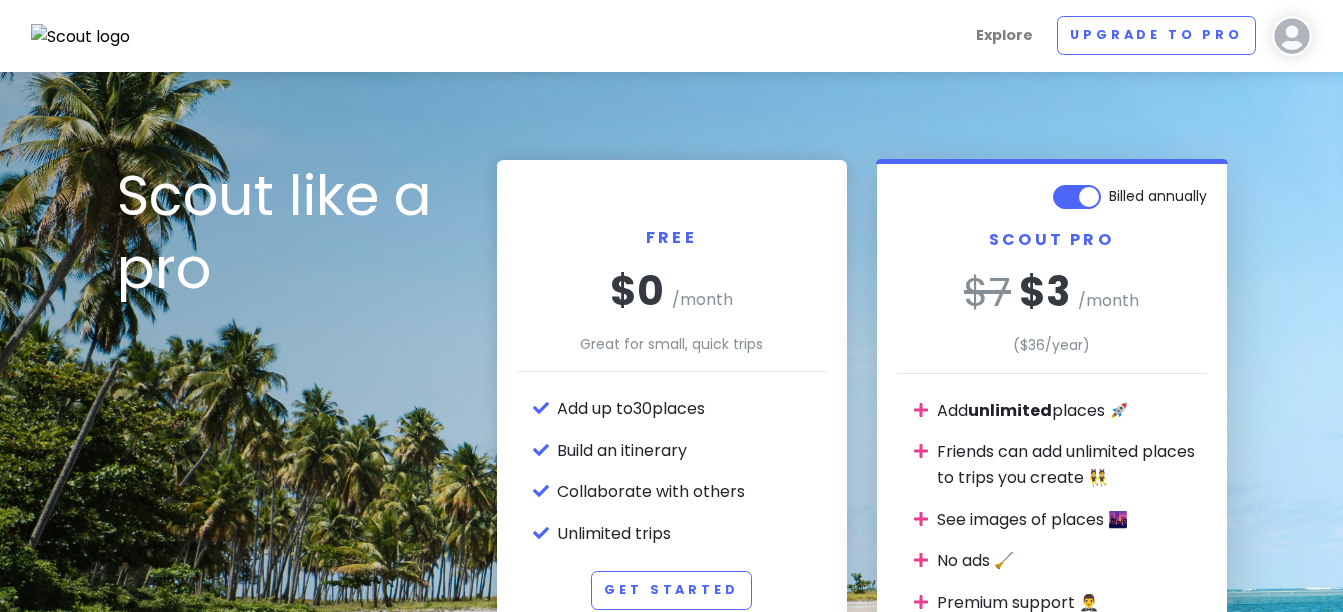click at bounding box center (81, 37) 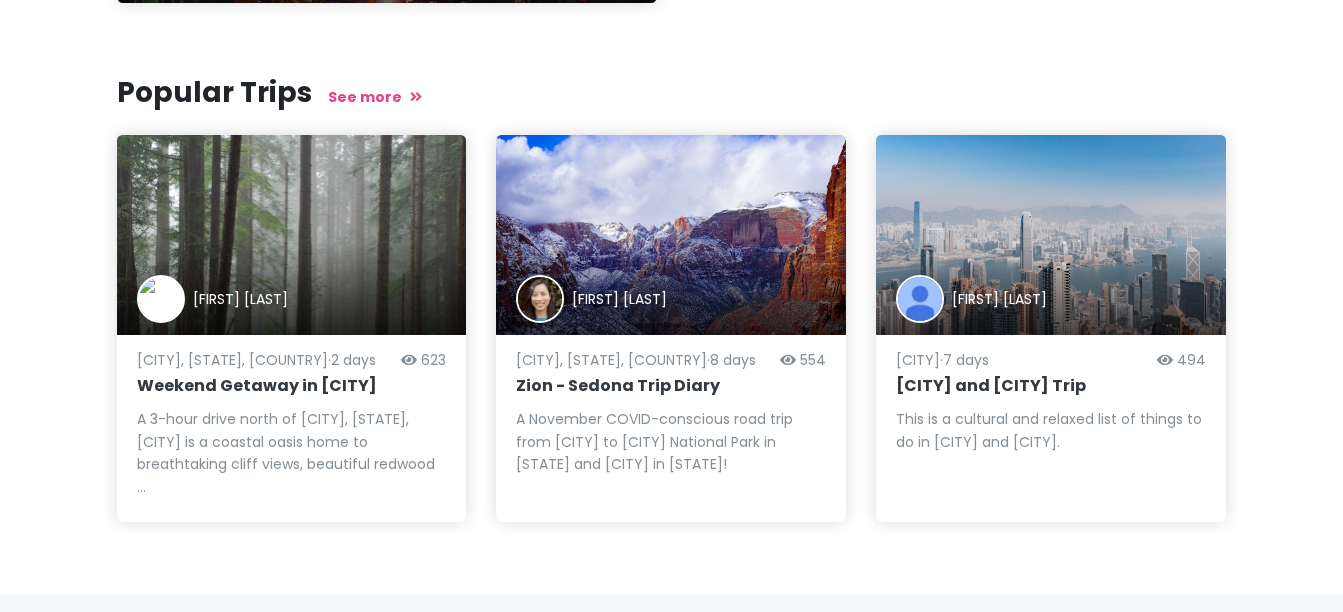 scroll, scrollTop: 544, scrollLeft: 0, axis: vertical 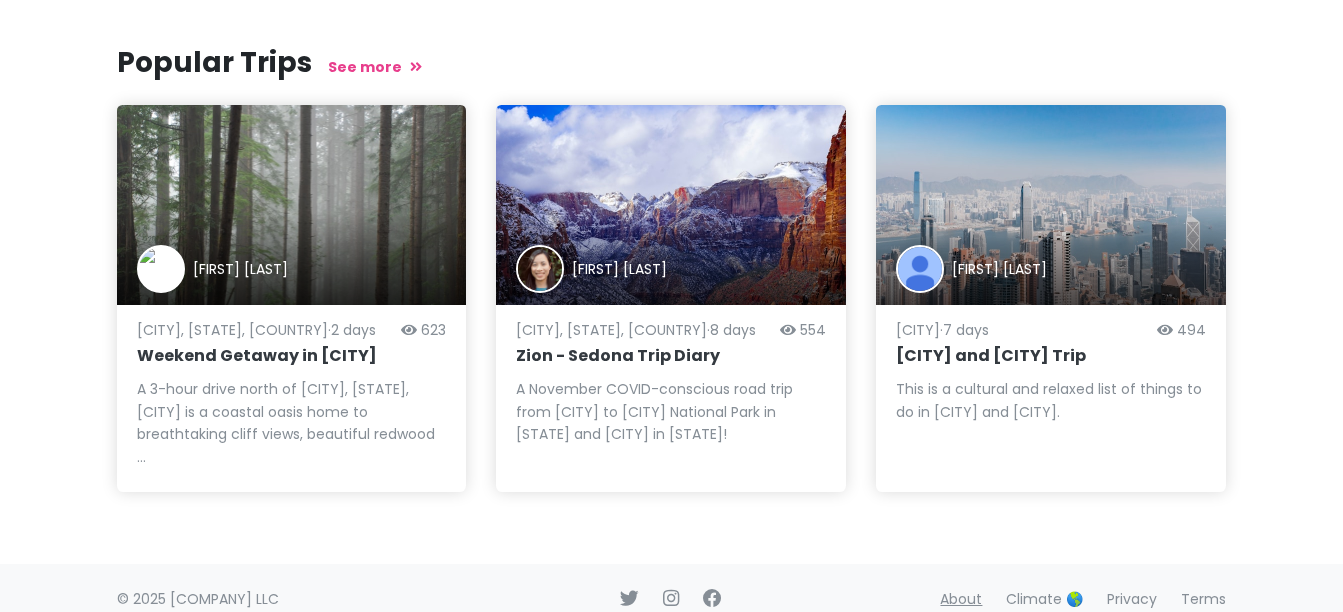 click on "About" at bounding box center (961, 599) 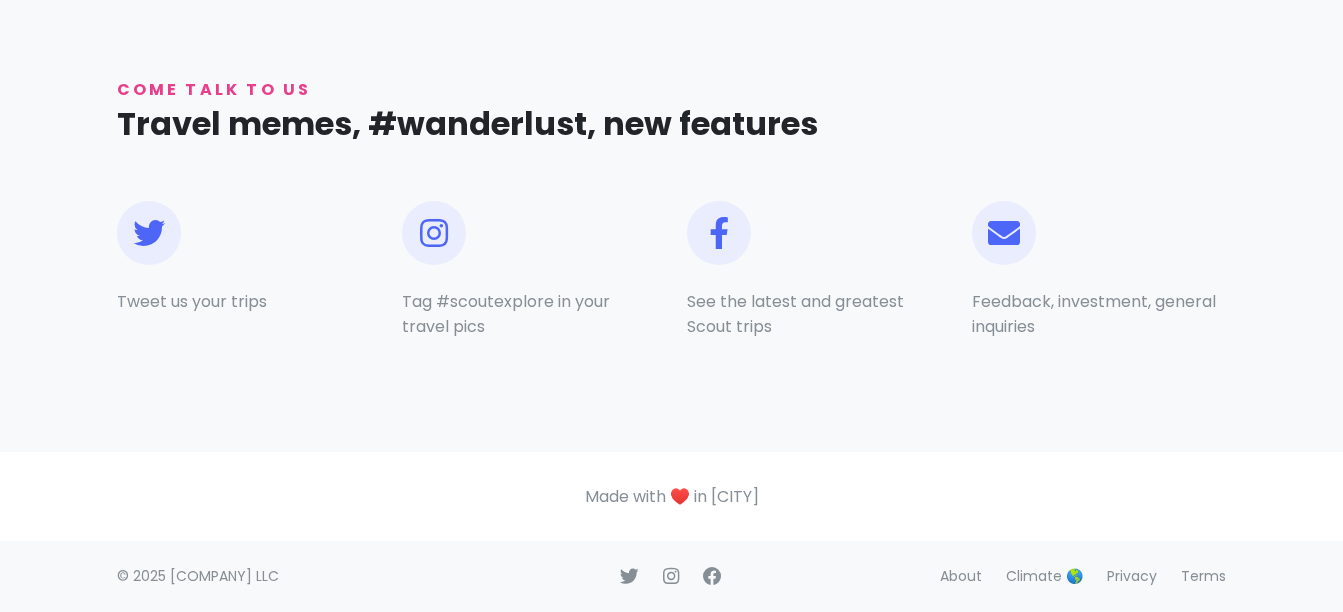 scroll, scrollTop: 1708, scrollLeft: 0, axis: vertical 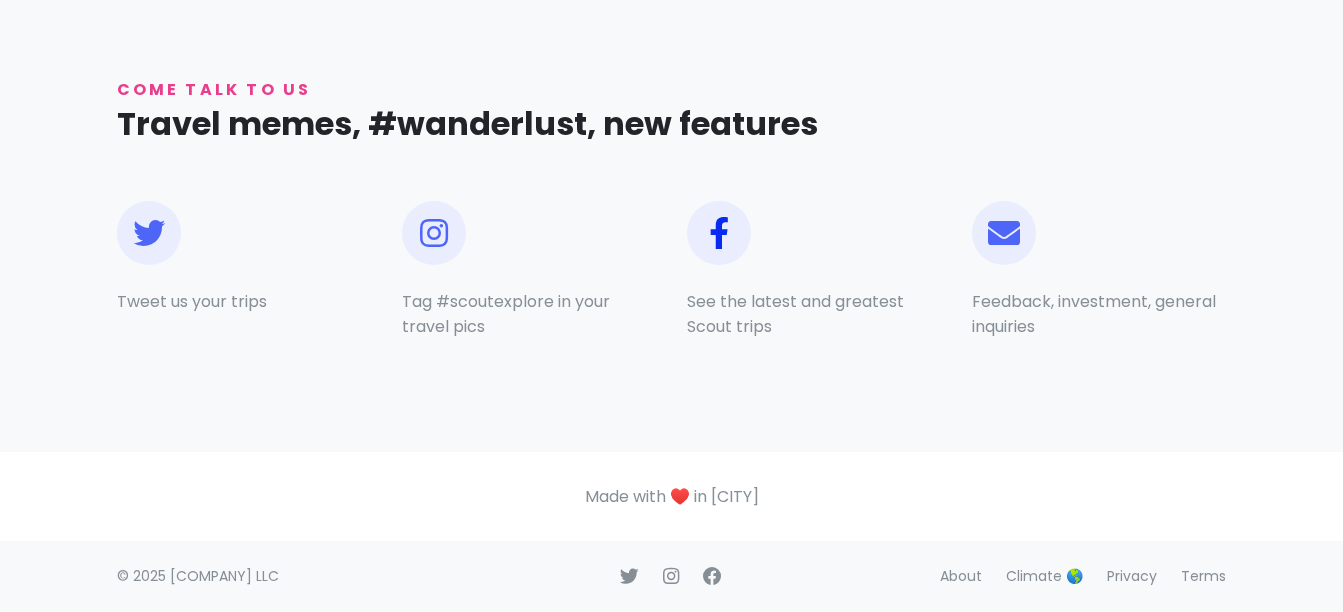 click at bounding box center (719, 233) 